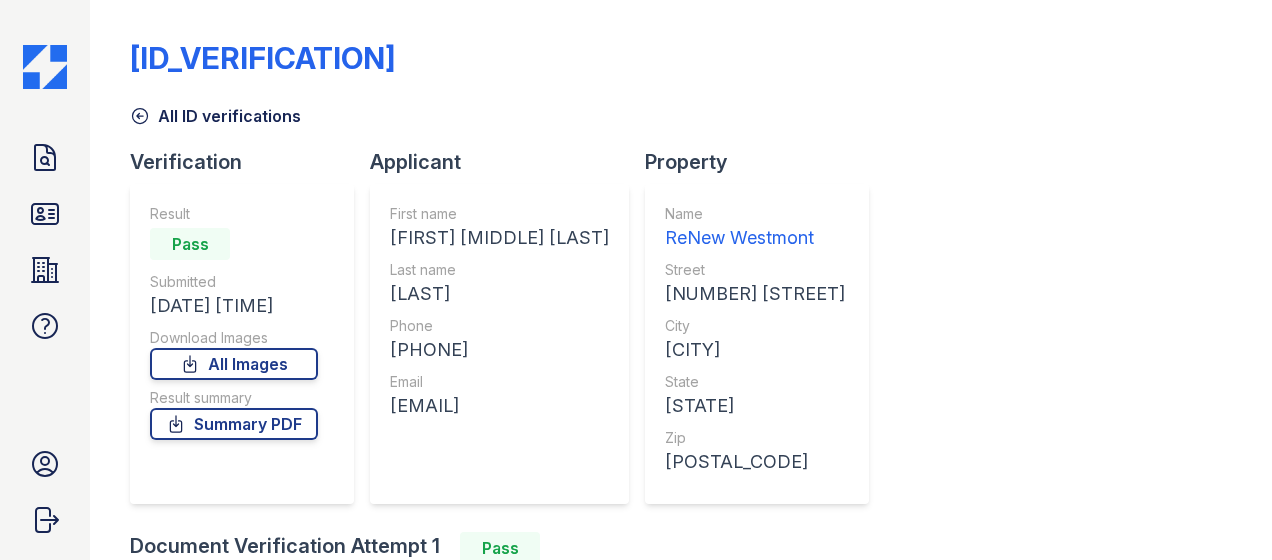 scroll, scrollTop: 0, scrollLeft: 0, axis: both 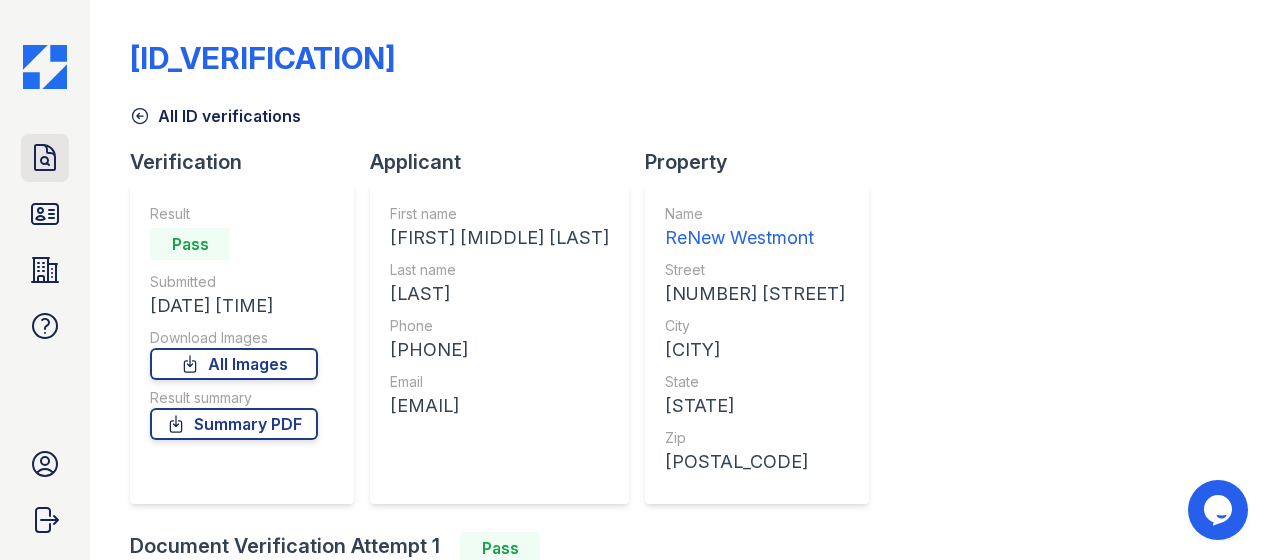 click 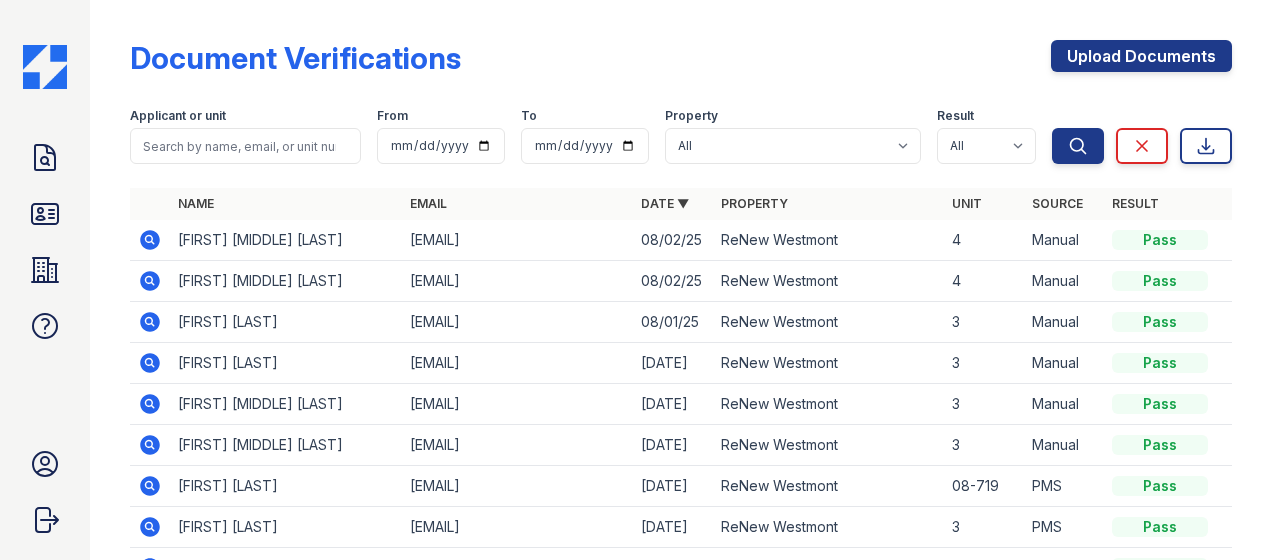 click 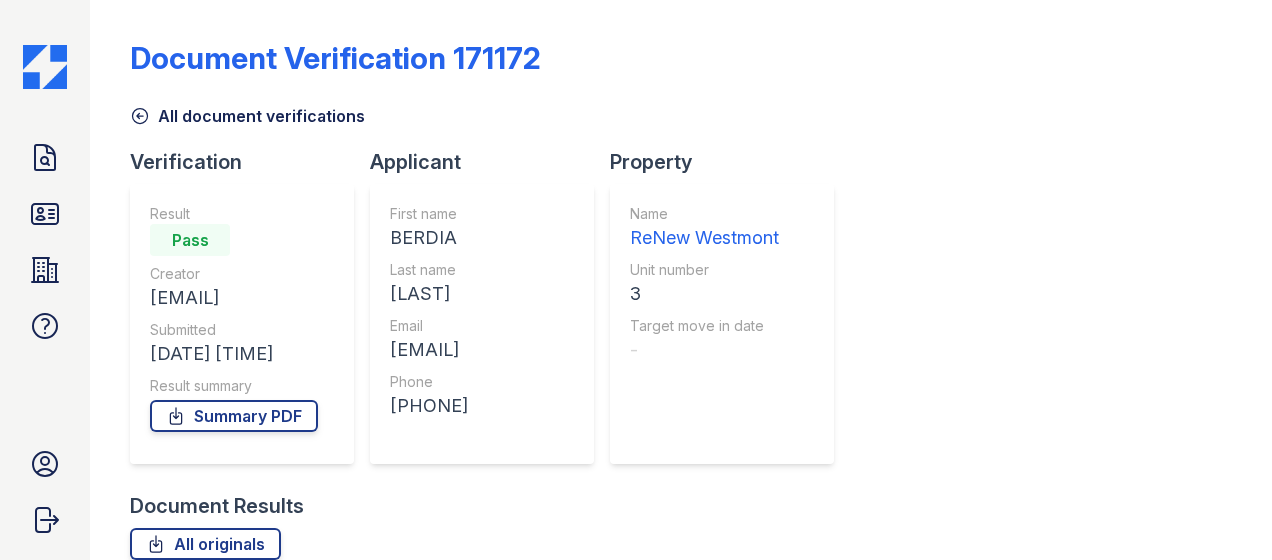 scroll, scrollTop: 0, scrollLeft: 0, axis: both 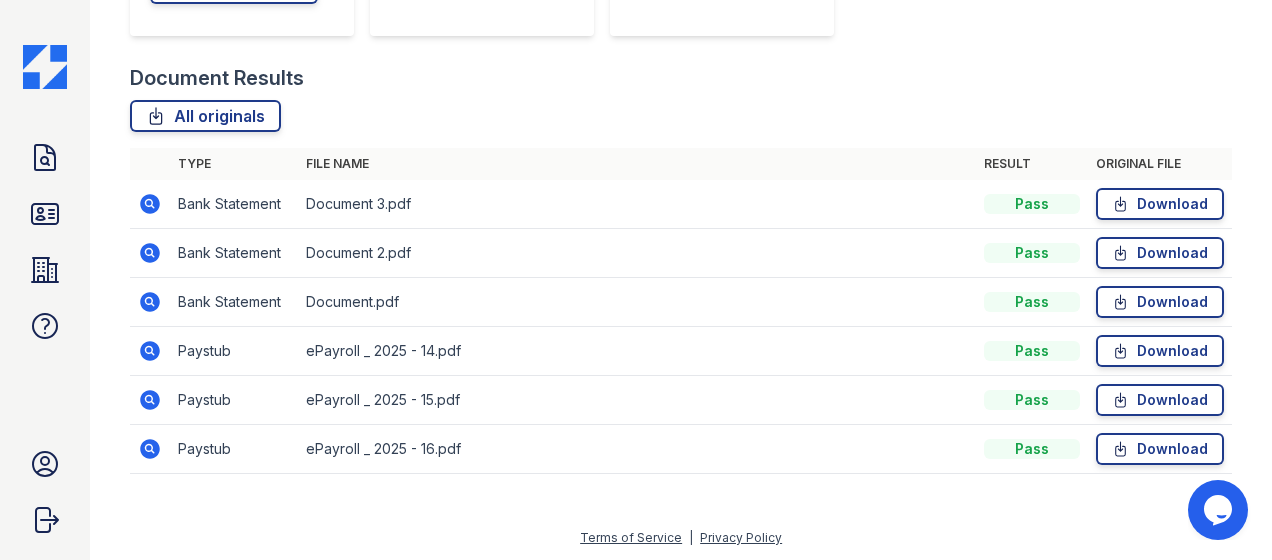 click 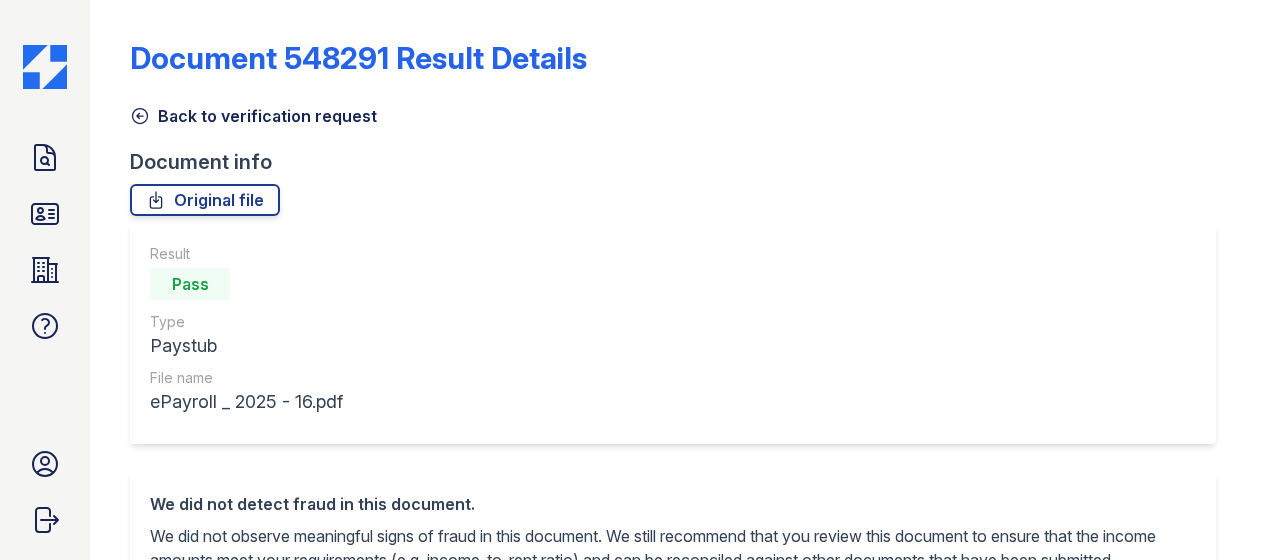 scroll, scrollTop: 0, scrollLeft: 0, axis: both 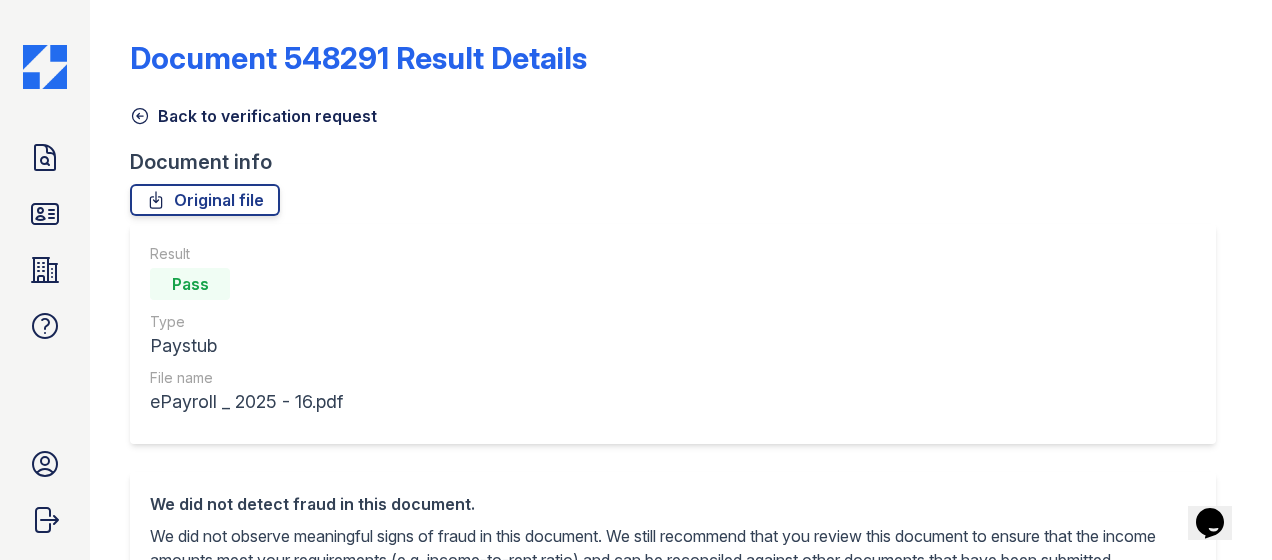 click on "Back to verification request" at bounding box center (253, 116) 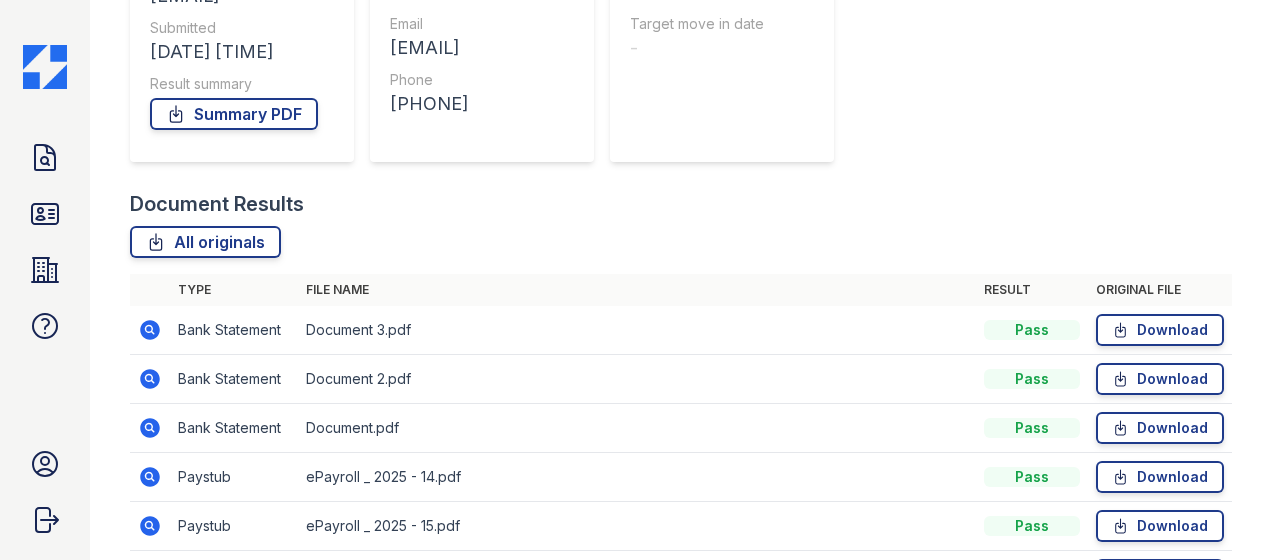 scroll, scrollTop: 400, scrollLeft: 0, axis: vertical 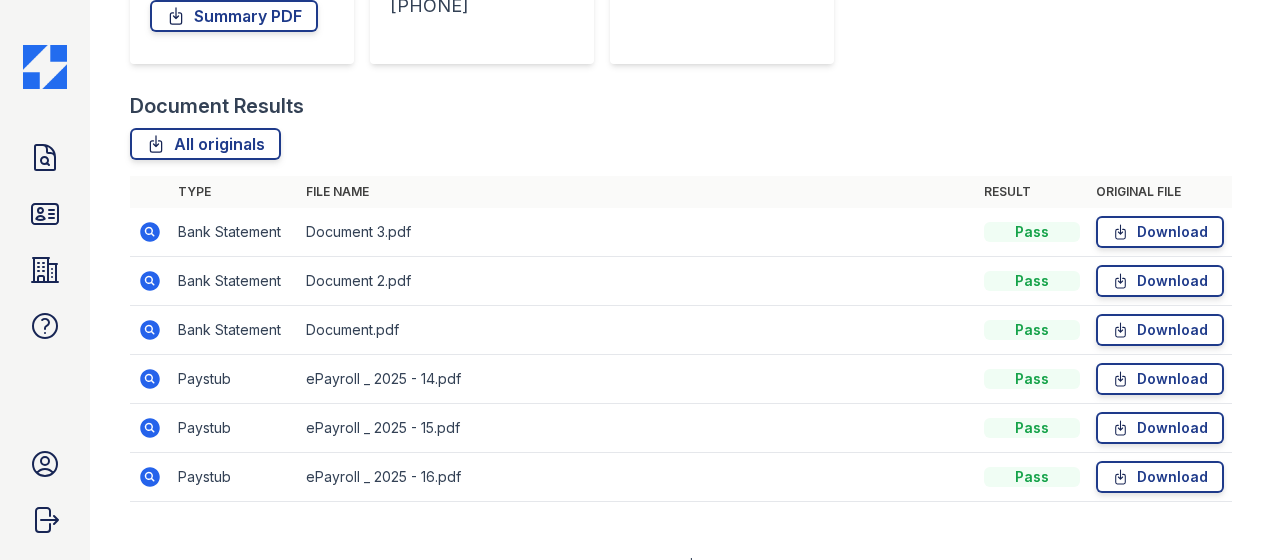 click 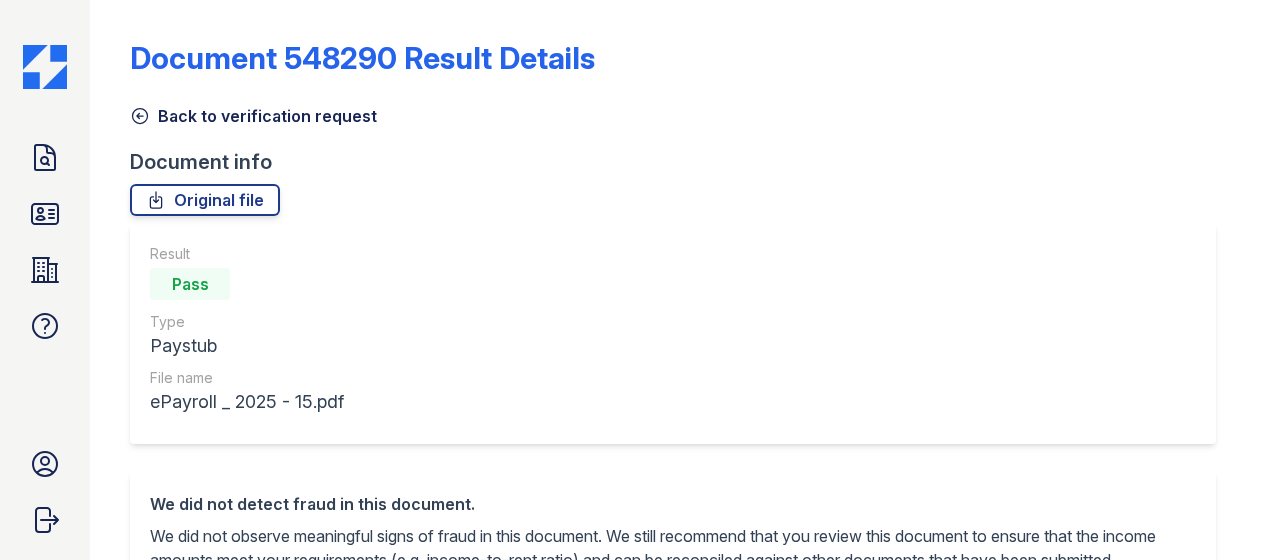 scroll, scrollTop: 0, scrollLeft: 0, axis: both 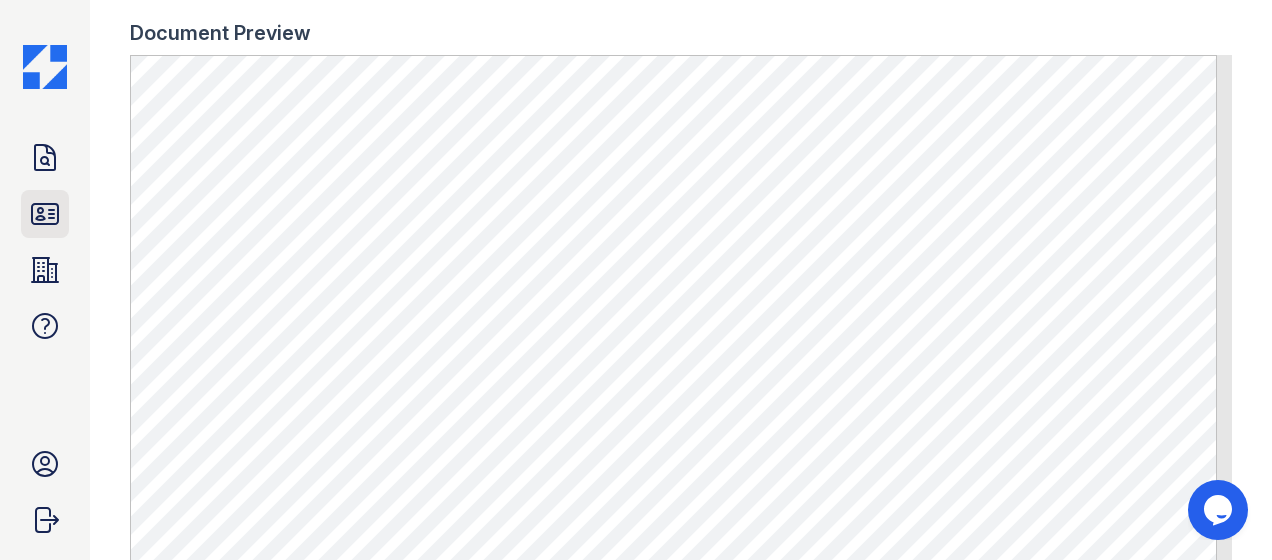 click 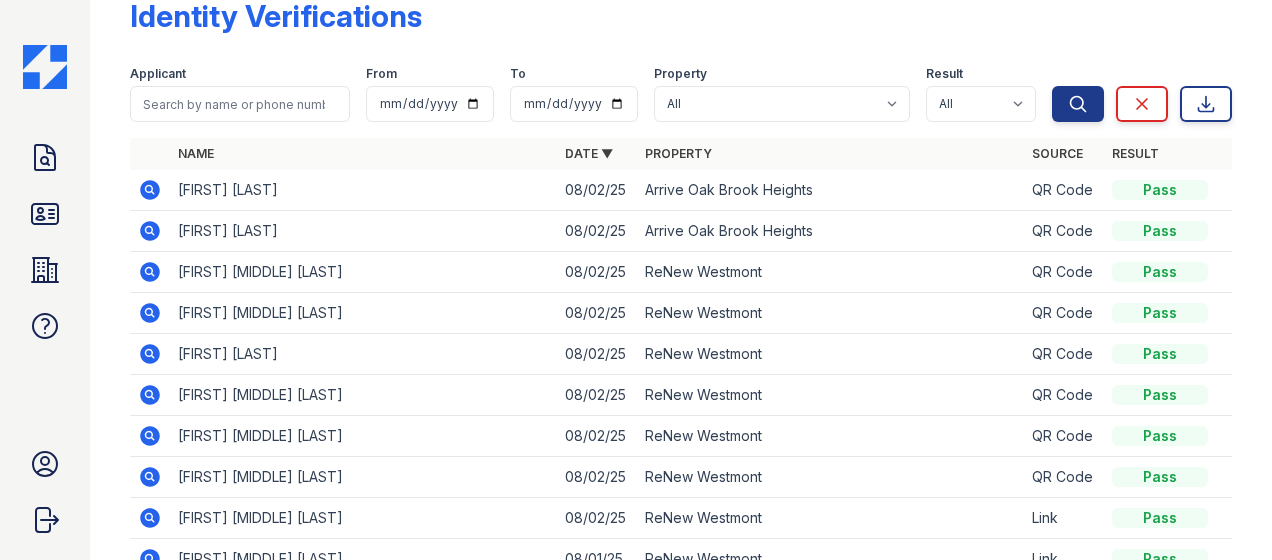 scroll, scrollTop: 0, scrollLeft: 0, axis: both 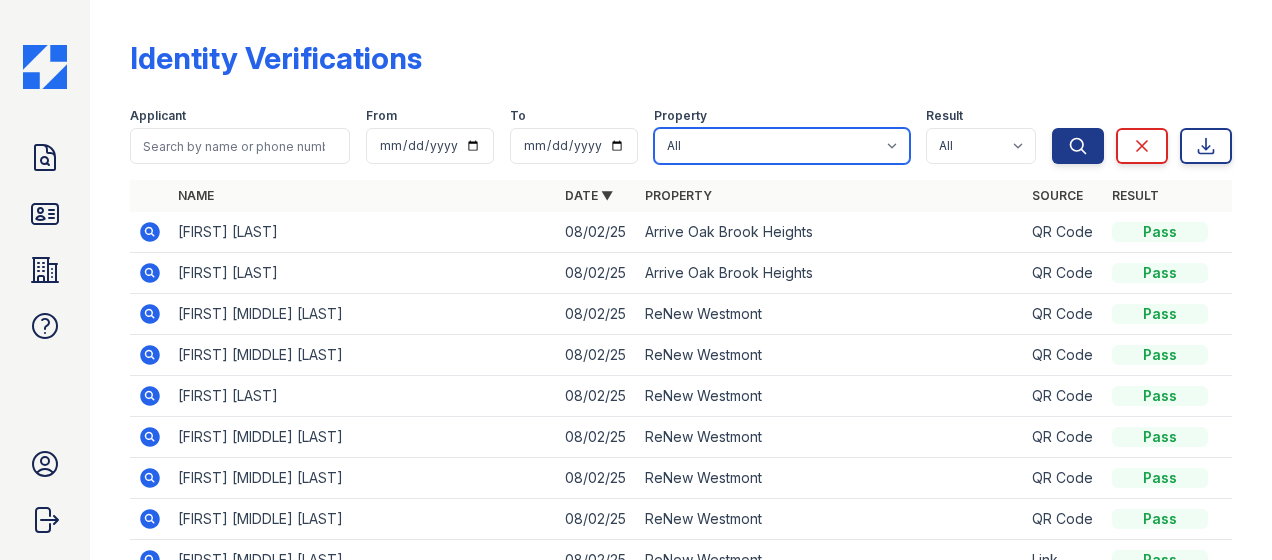 click on "All
Arrive Oak Brook Heights
ReNew Westmont" at bounding box center [782, 146] 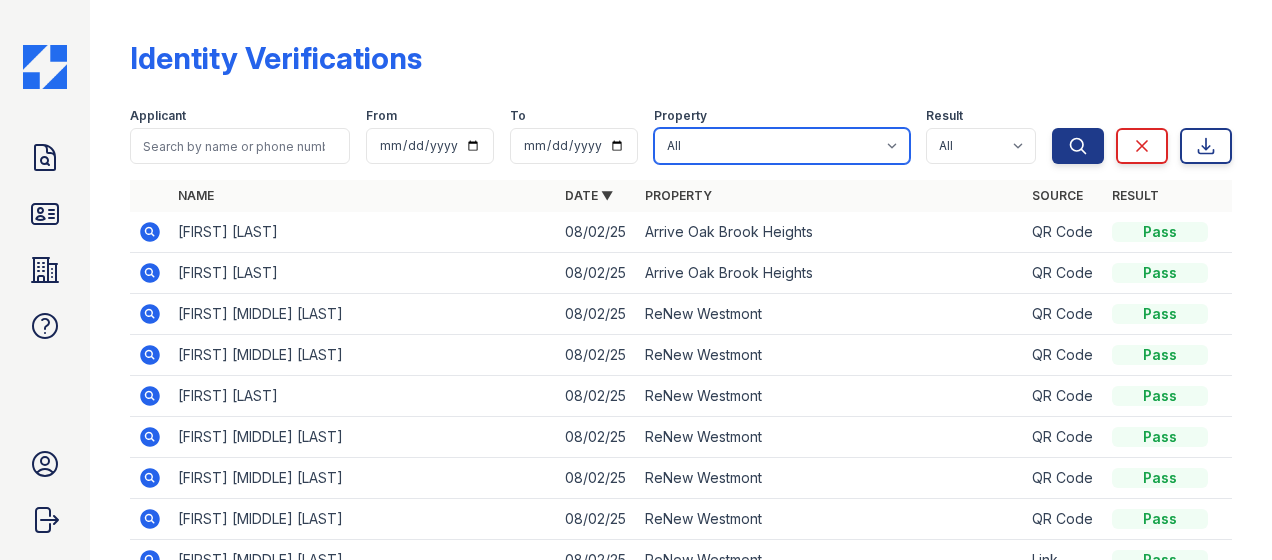 select on "148" 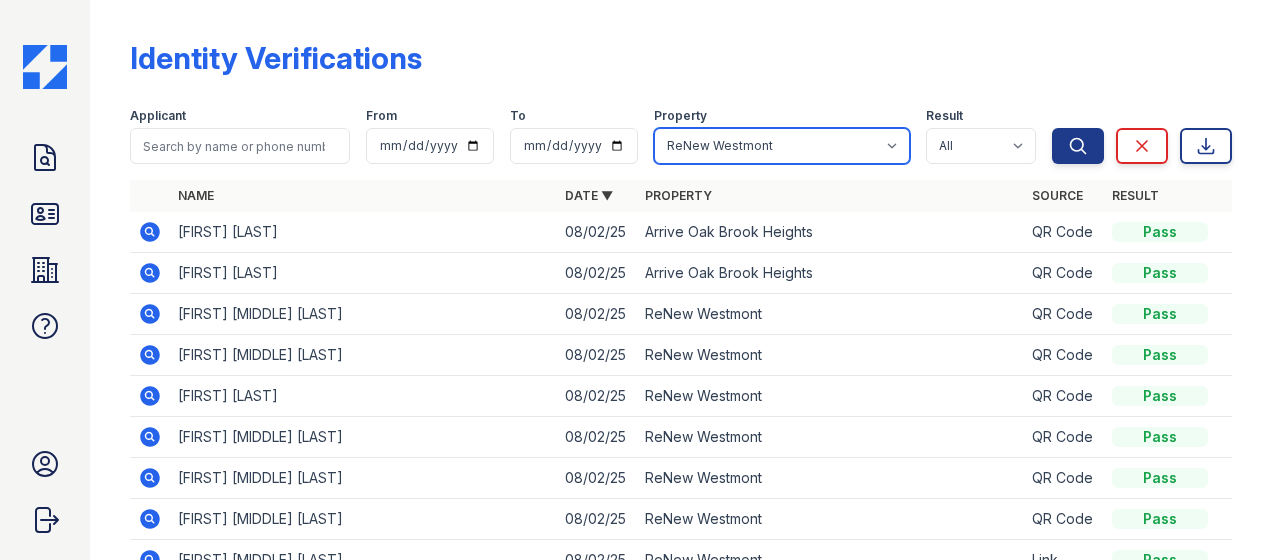 click on "All
Arrive Oak Brook Heights
ReNew Westmont" at bounding box center (782, 146) 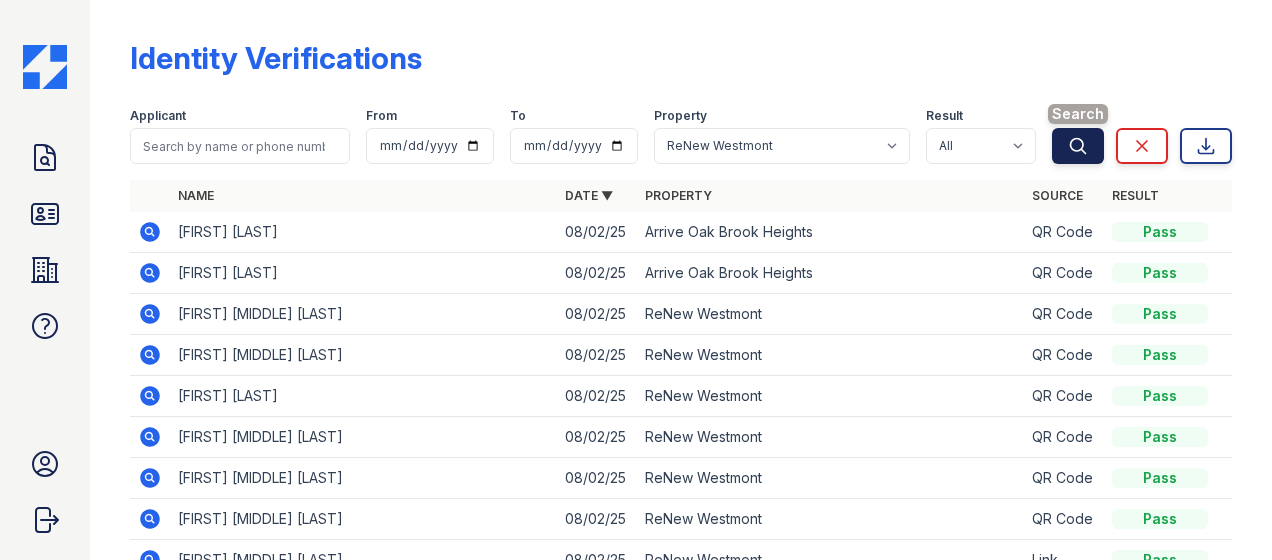 click 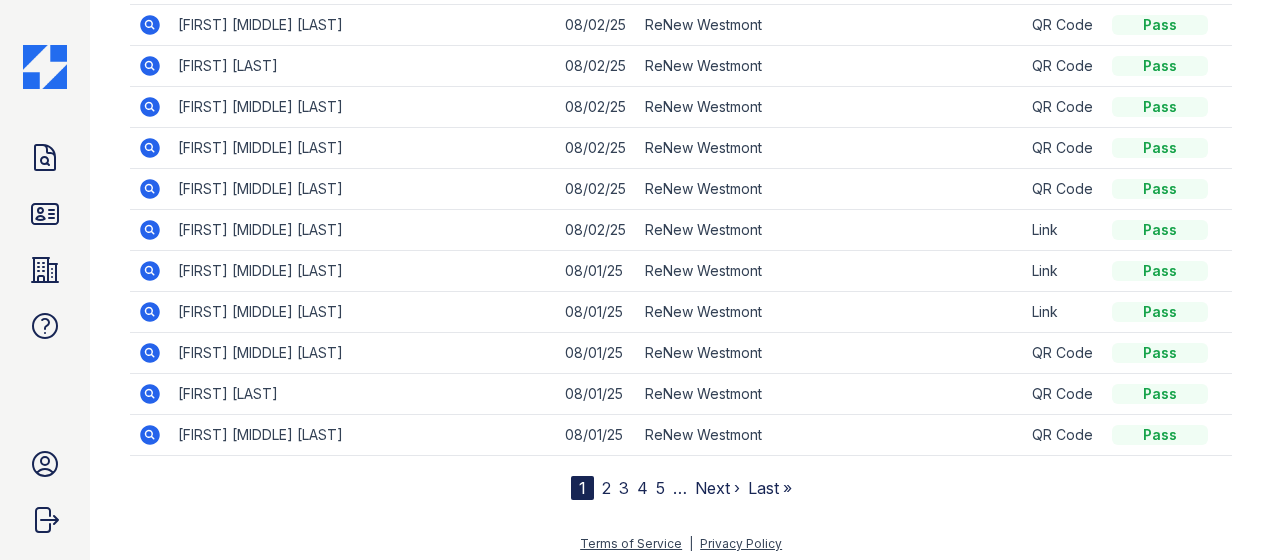scroll, scrollTop: 252, scrollLeft: 0, axis: vertical 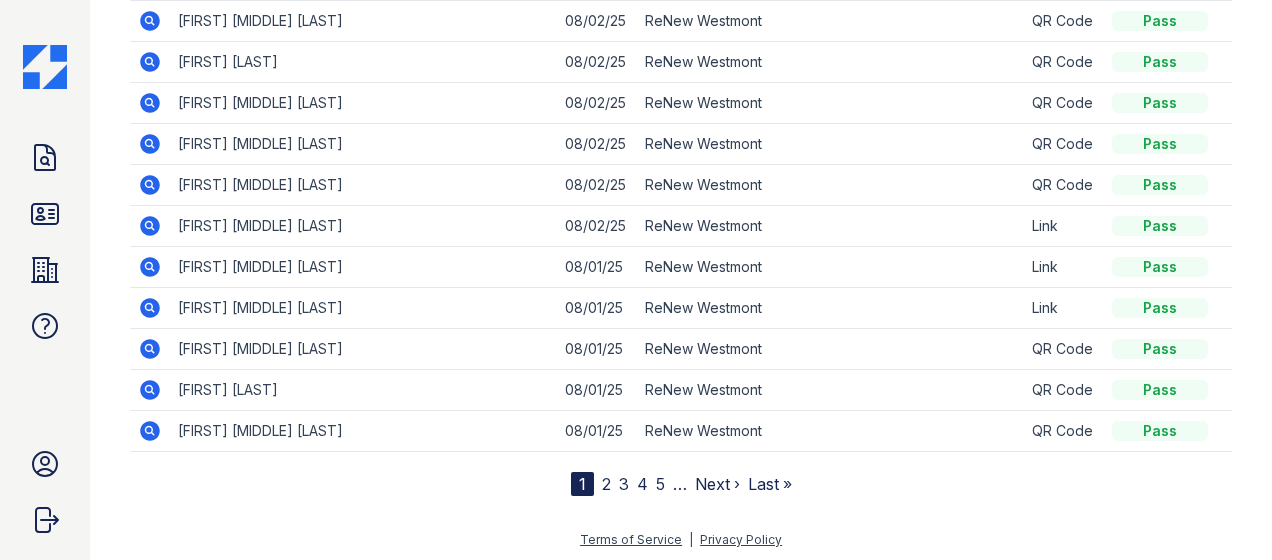 click on "2" at bounding box center [606, 484] 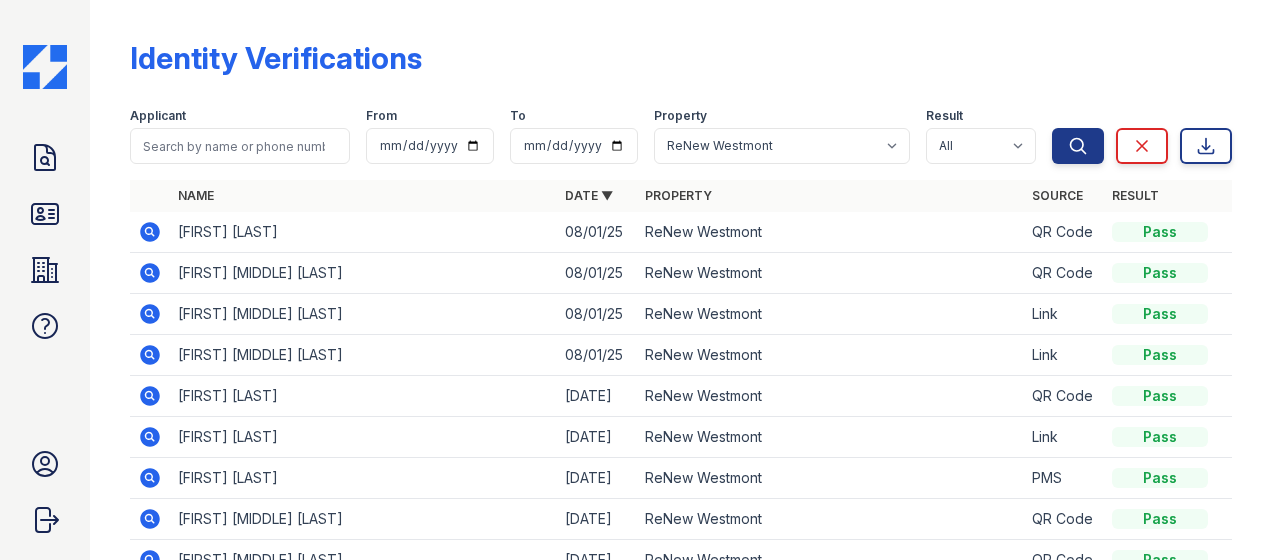 click 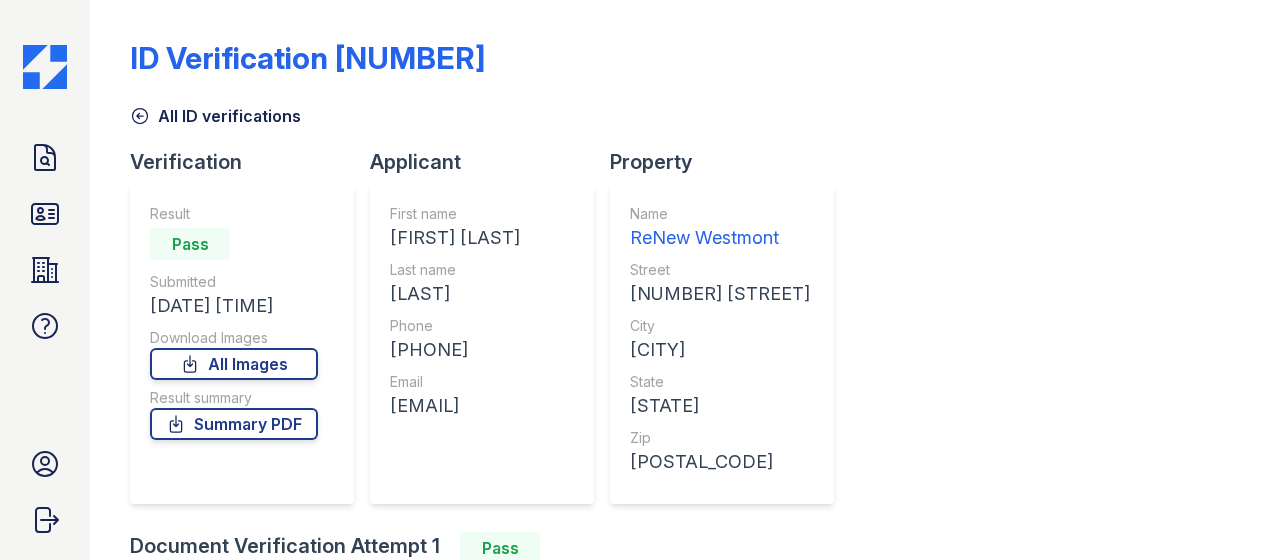 scroll, scrollTop: 0, scrollLeft: 0, axis: both 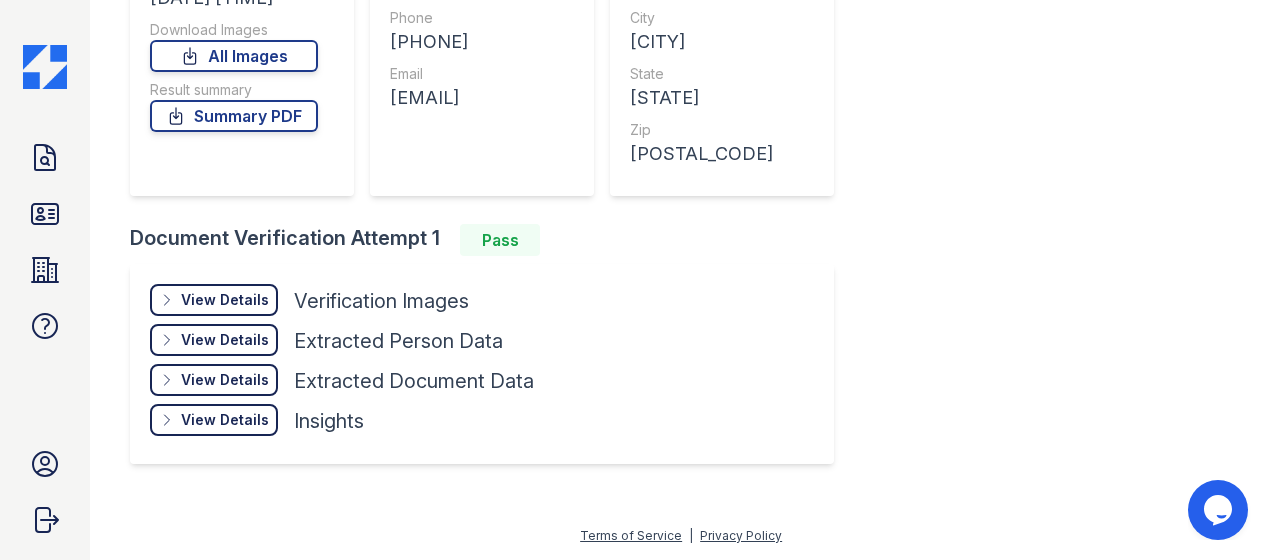click on "View Details" at bounding box center (225, 300) 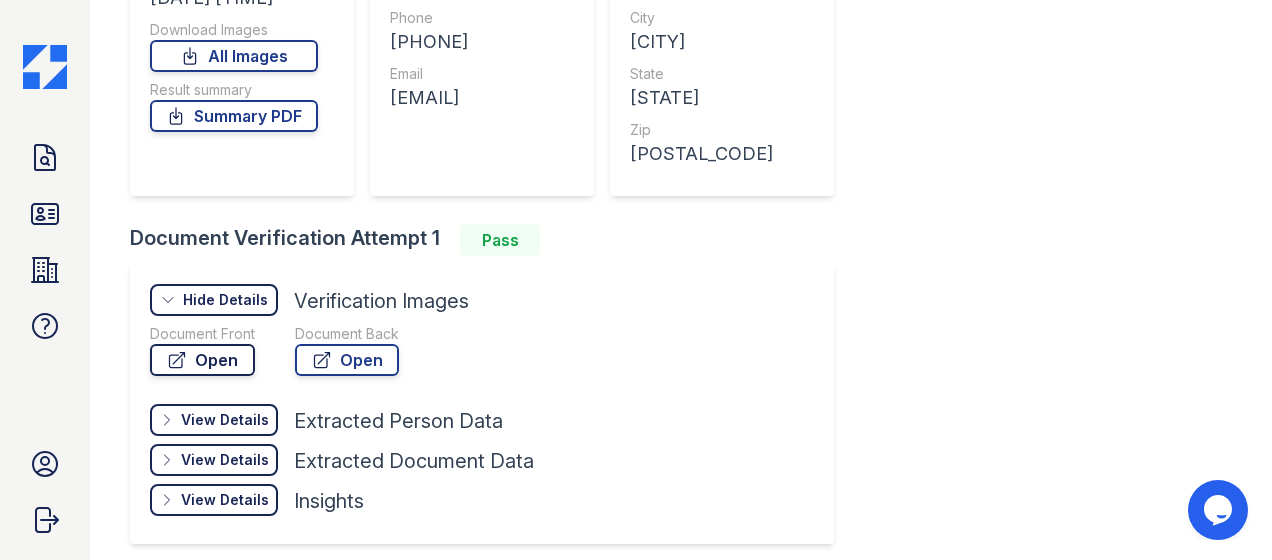 click on "Open" at bounding box center [202, 360] 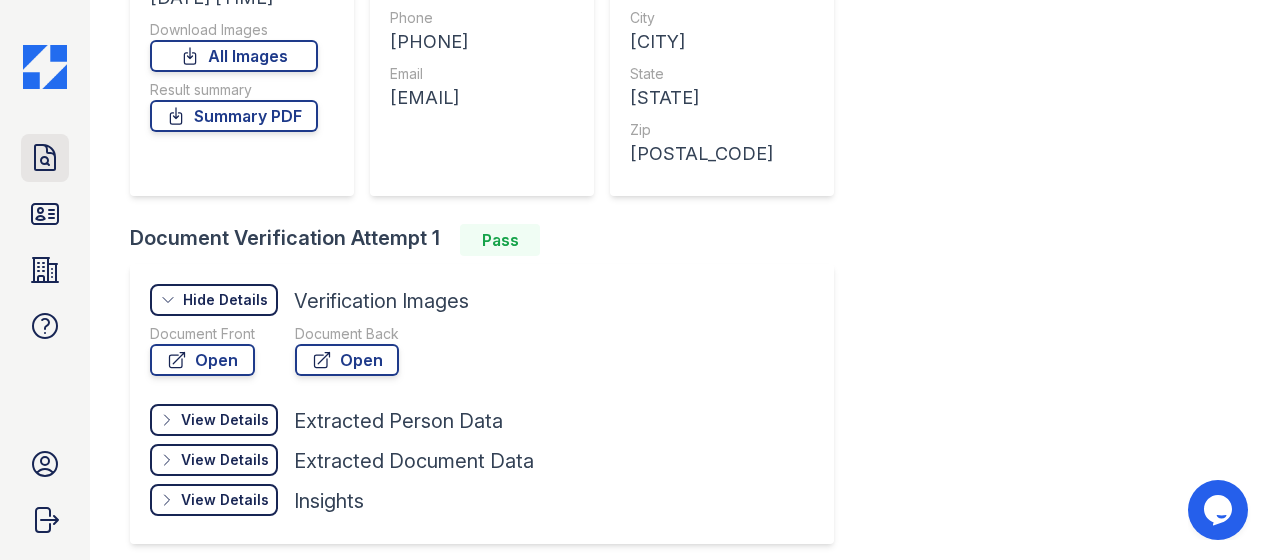 click 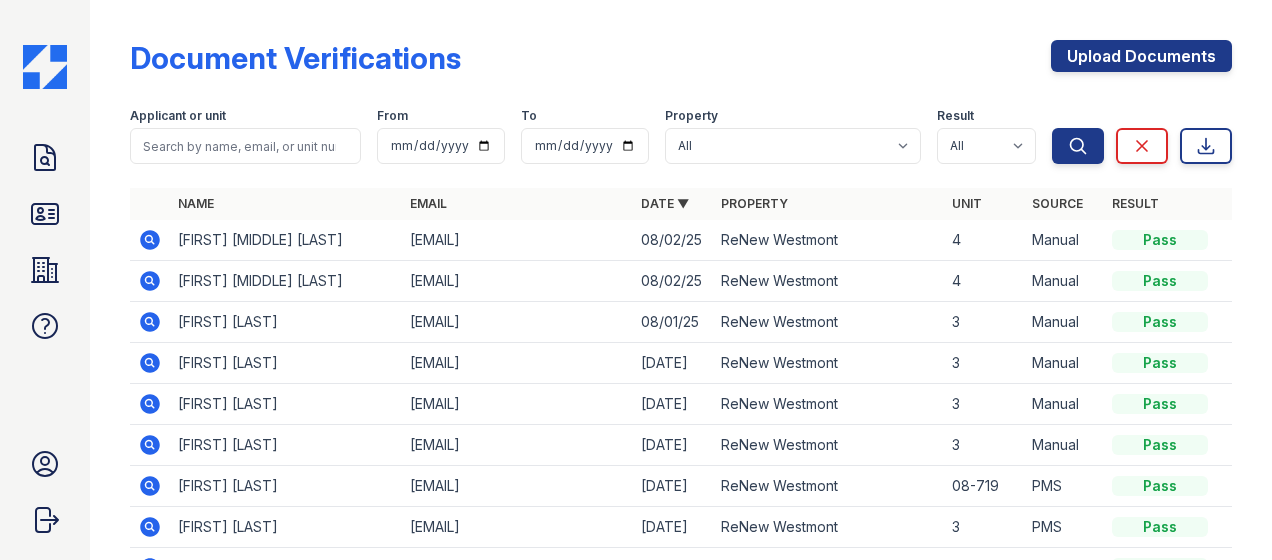 click 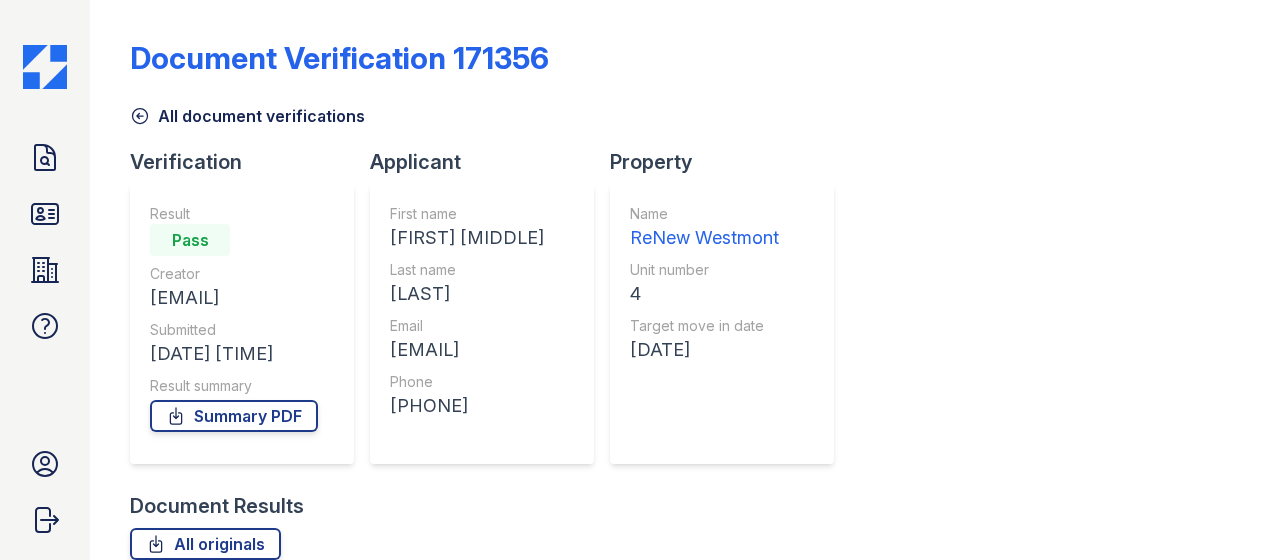 scroll, scrollTop: 0, scrollLeft: 0, axis: both 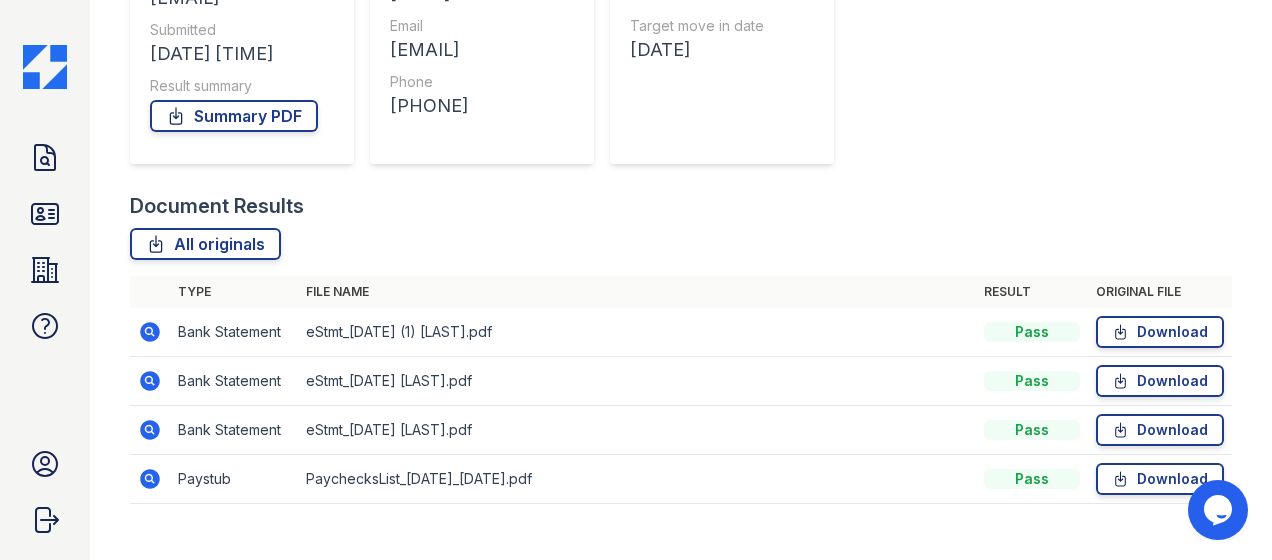 click 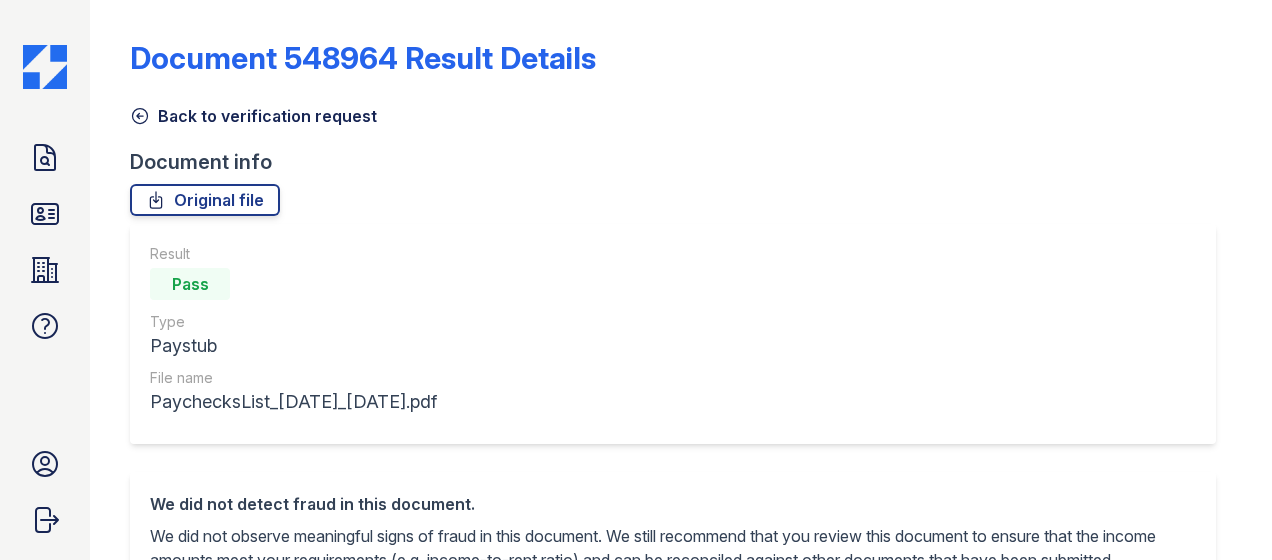 scroll, scrollTop: 0, scrollLeft: 0, axis: both 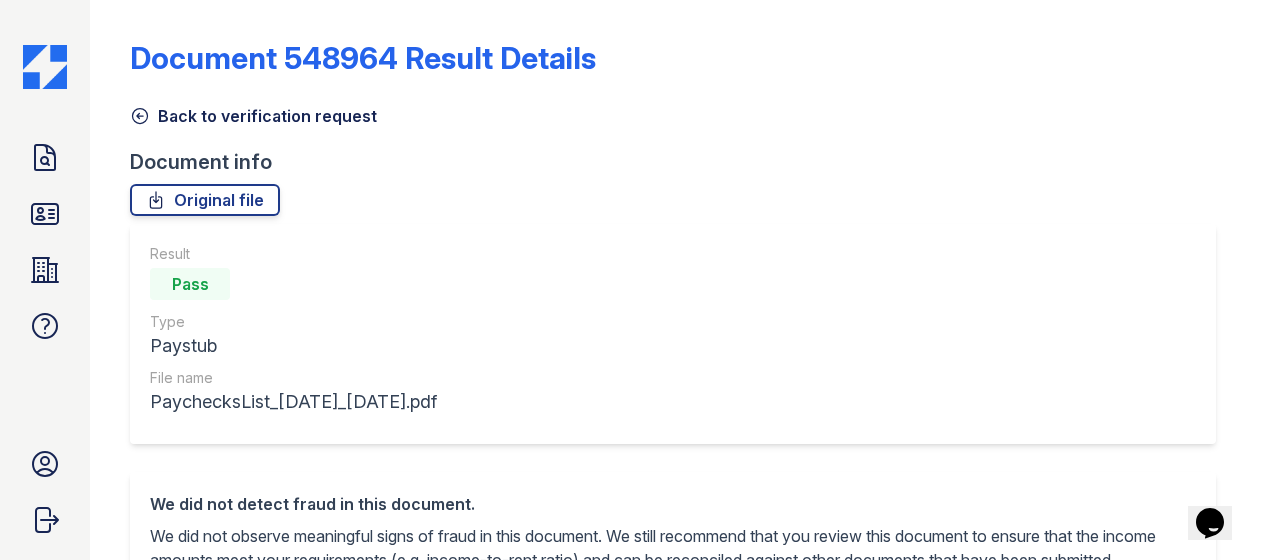 click on "Back to verification request" at bounding box center (253, 116) 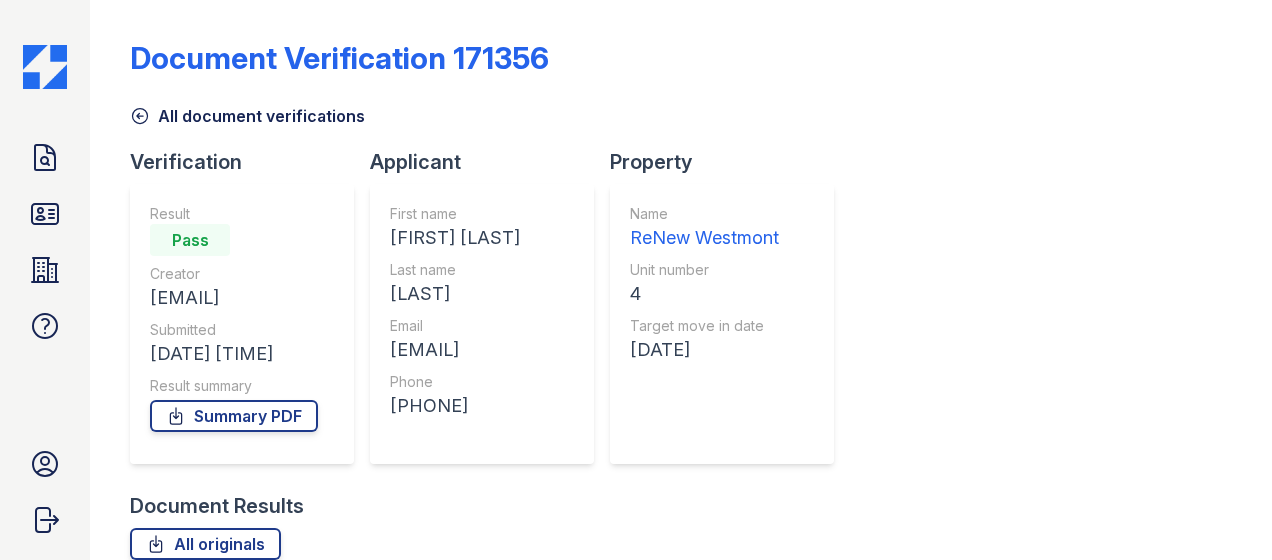 click on "All document verifications" at bounding box center [247, 116] 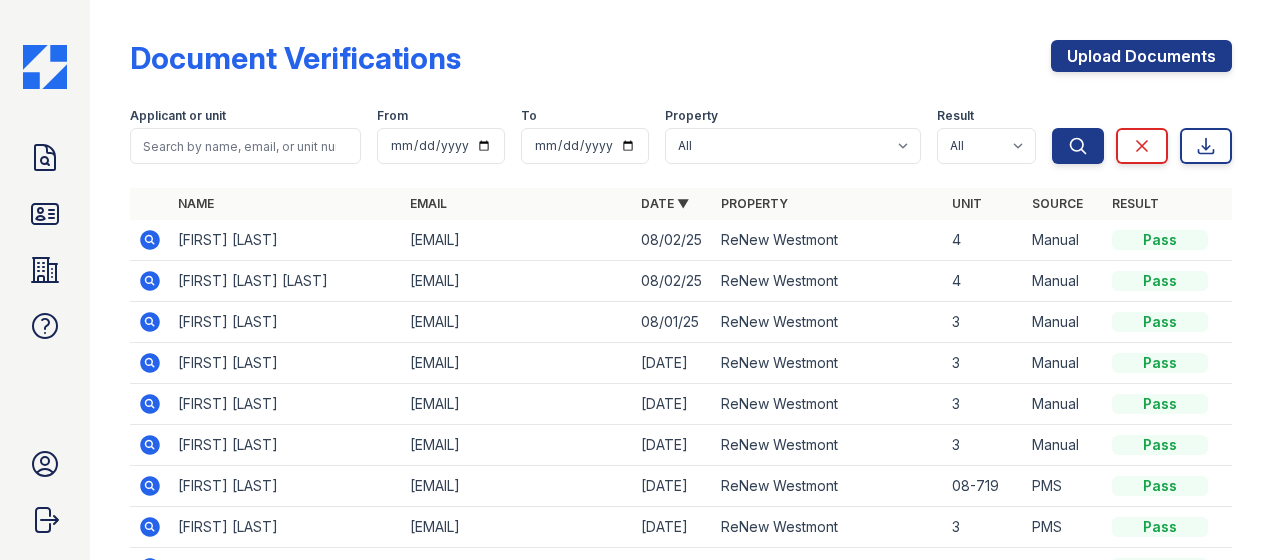 click 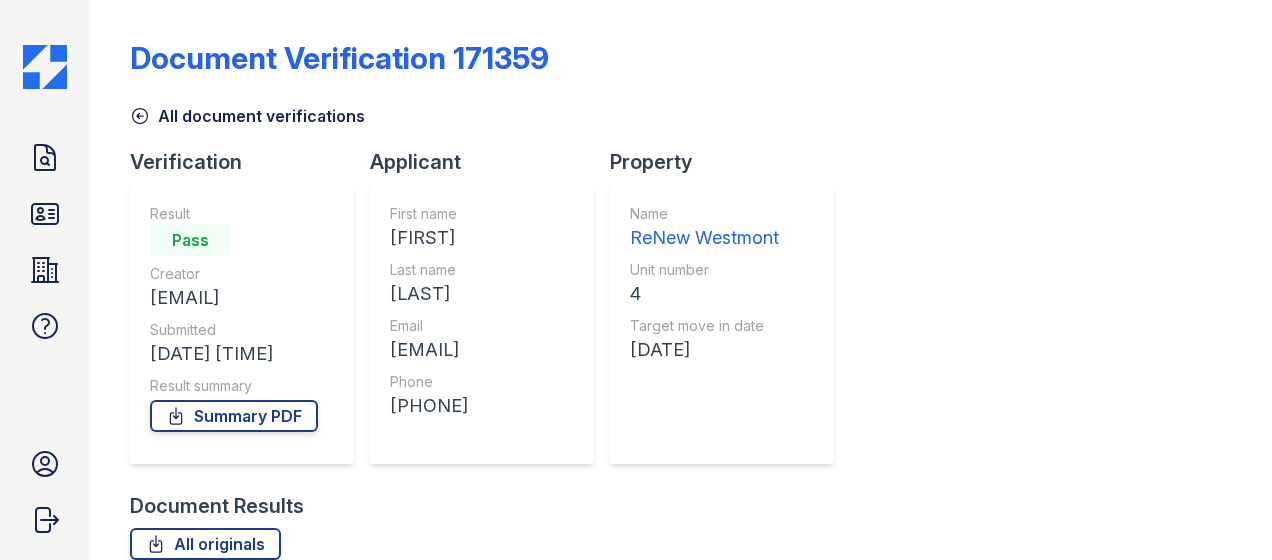 scroll, scrollTop: 0, scrollLeft: 0, axis: both 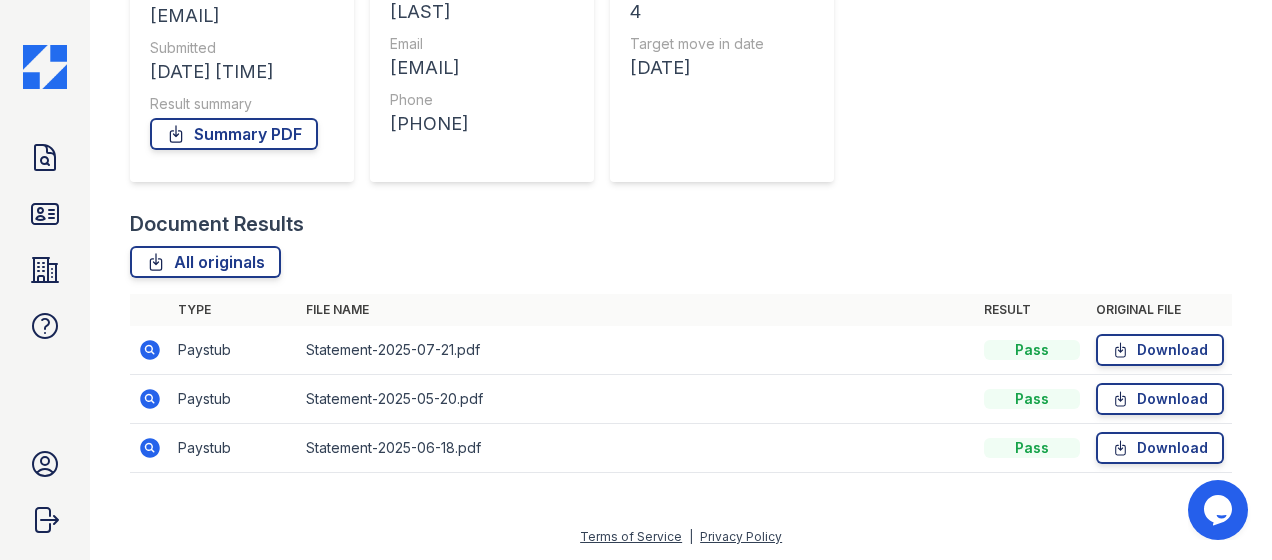 click 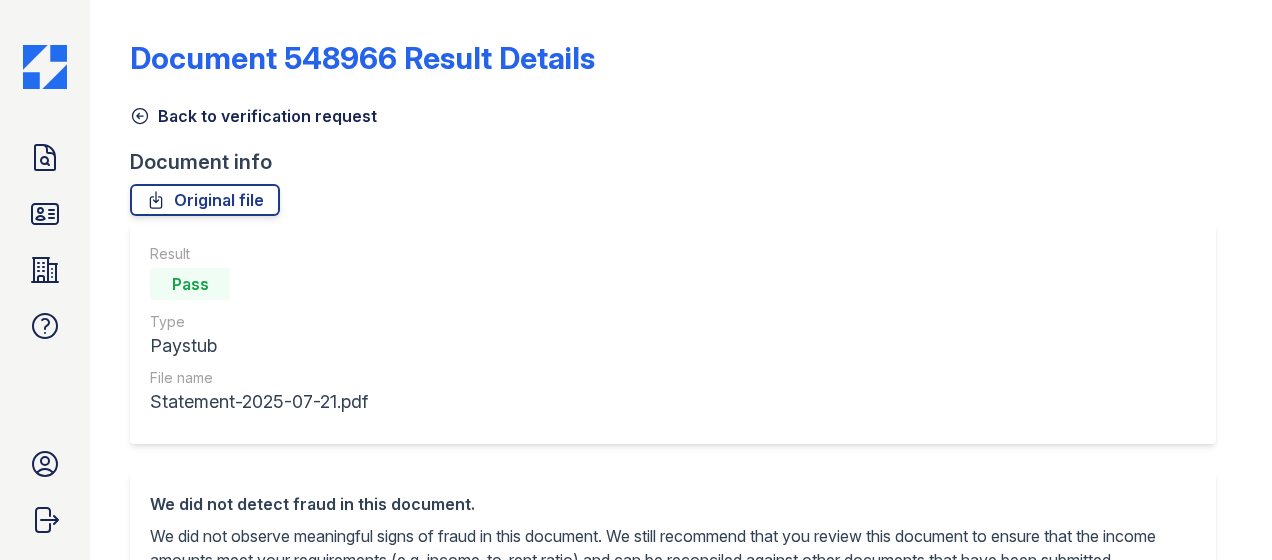 scroll, scrollTop: 0, scrollLeft: 0, axis: both 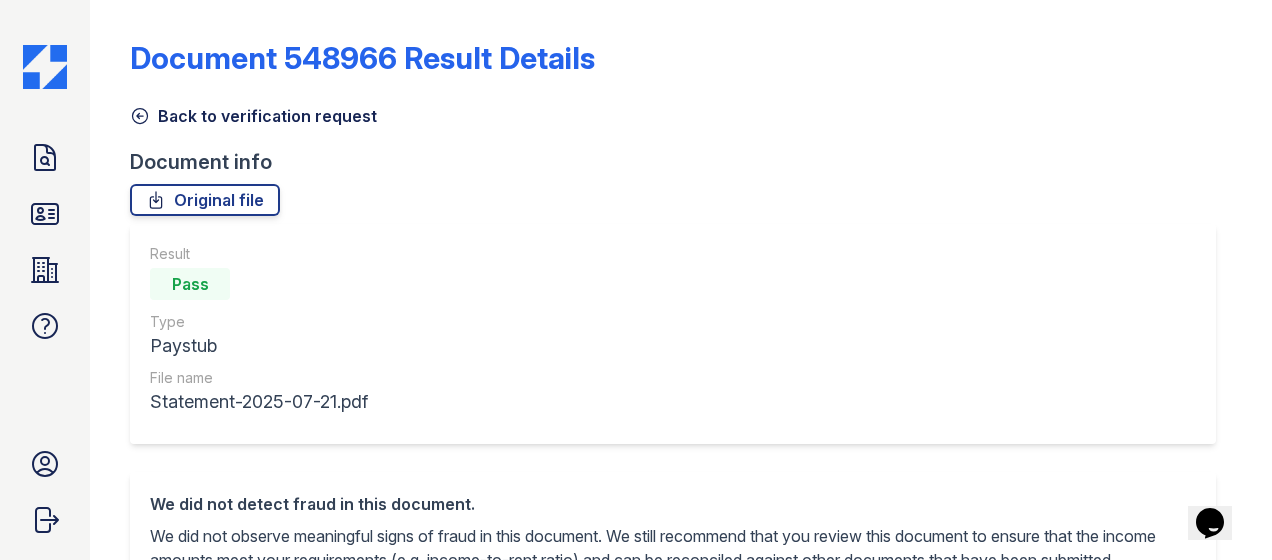 click on "Back to verification request" at bounding box center [253, 116] 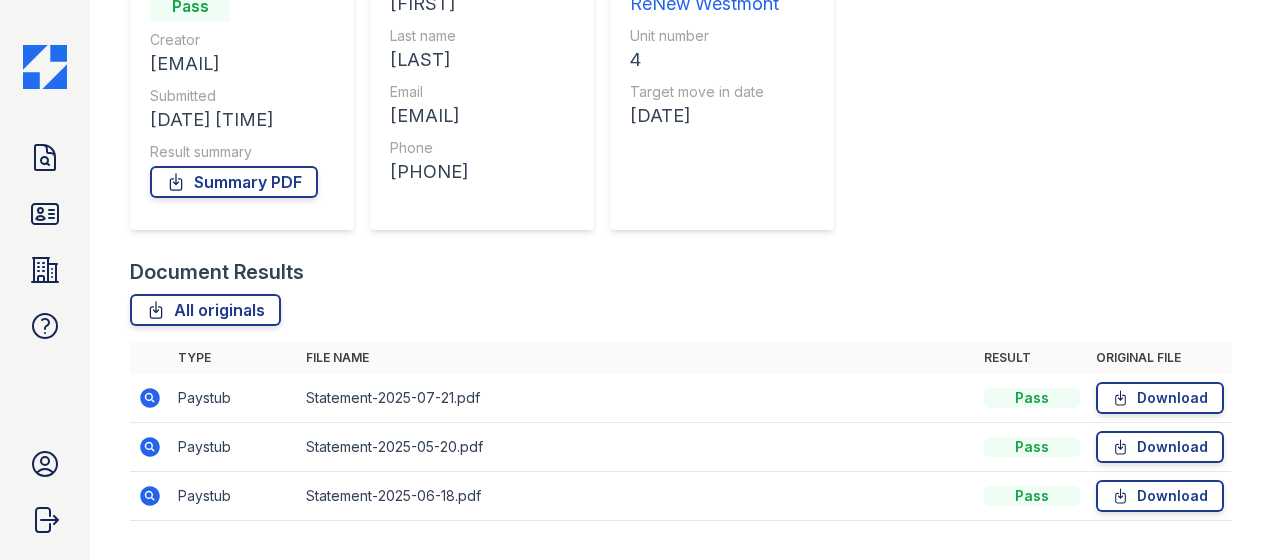 scroll, scrollTop: 282, scrollLeft: 0, axis: vertical 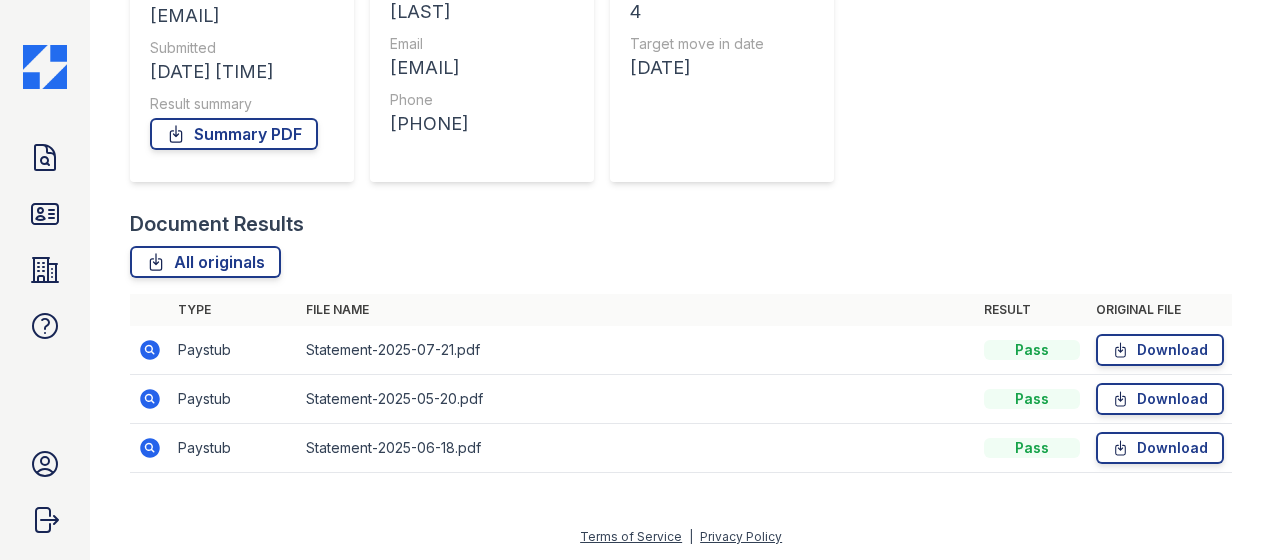 click 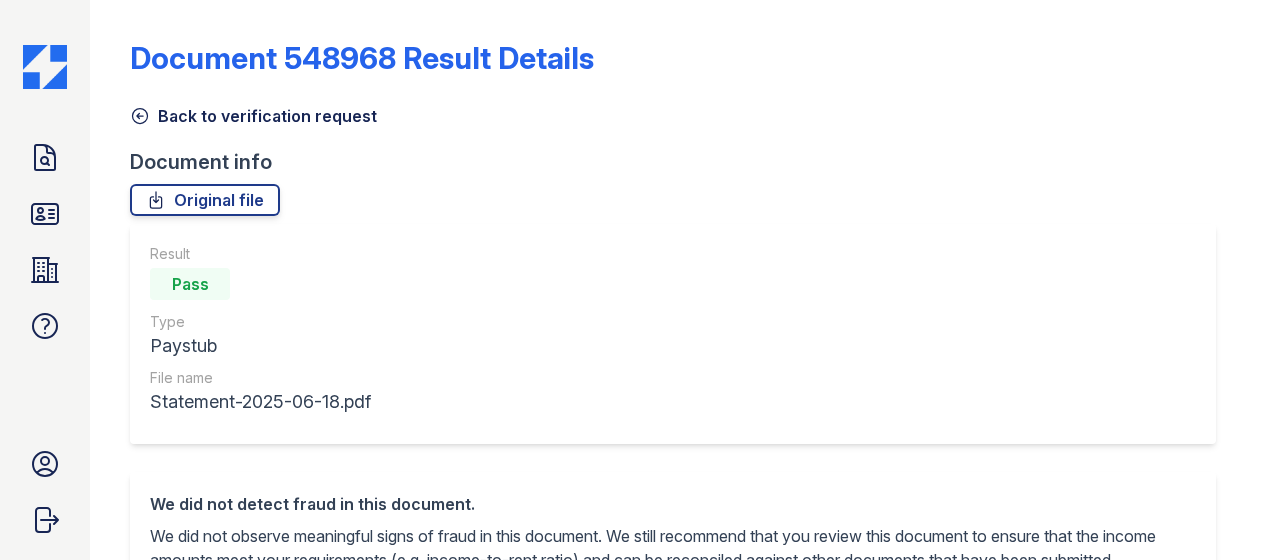 scroll, scrollTop: 0, scrollLeft: 0, axis: both 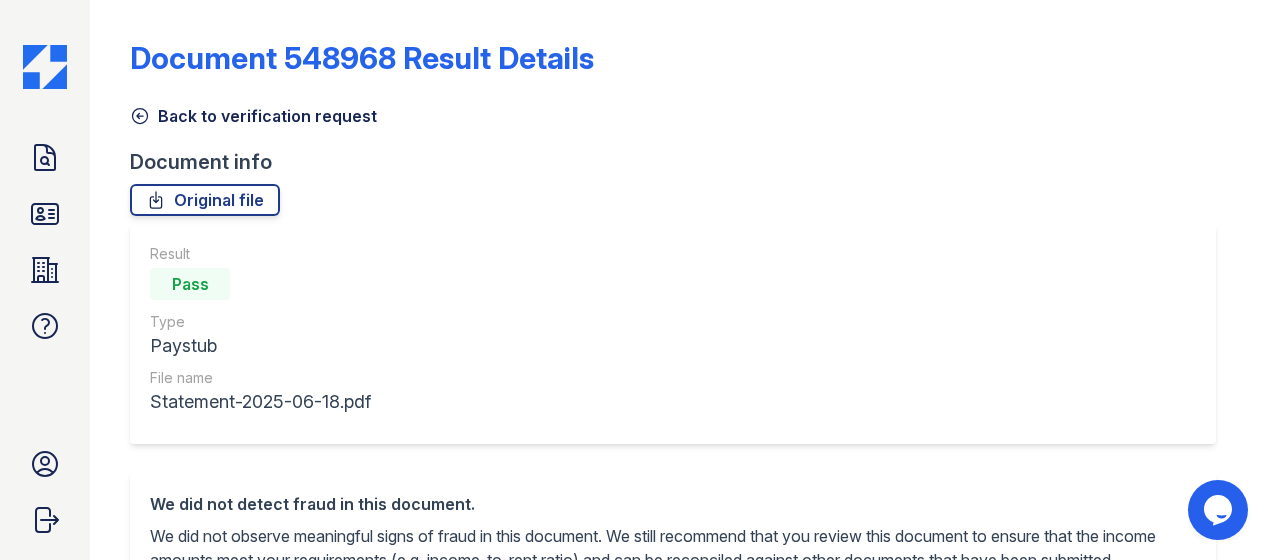 click on "Back to verification request" at bounding box center [253, 116] 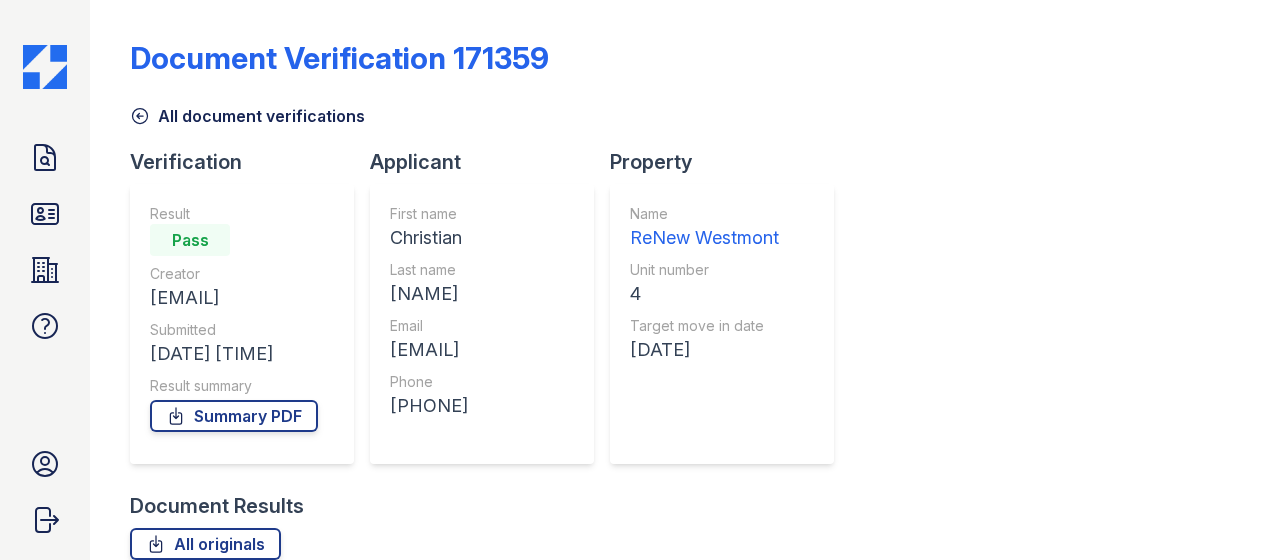 click on "All document verifications" at bounding box center (247, 116) 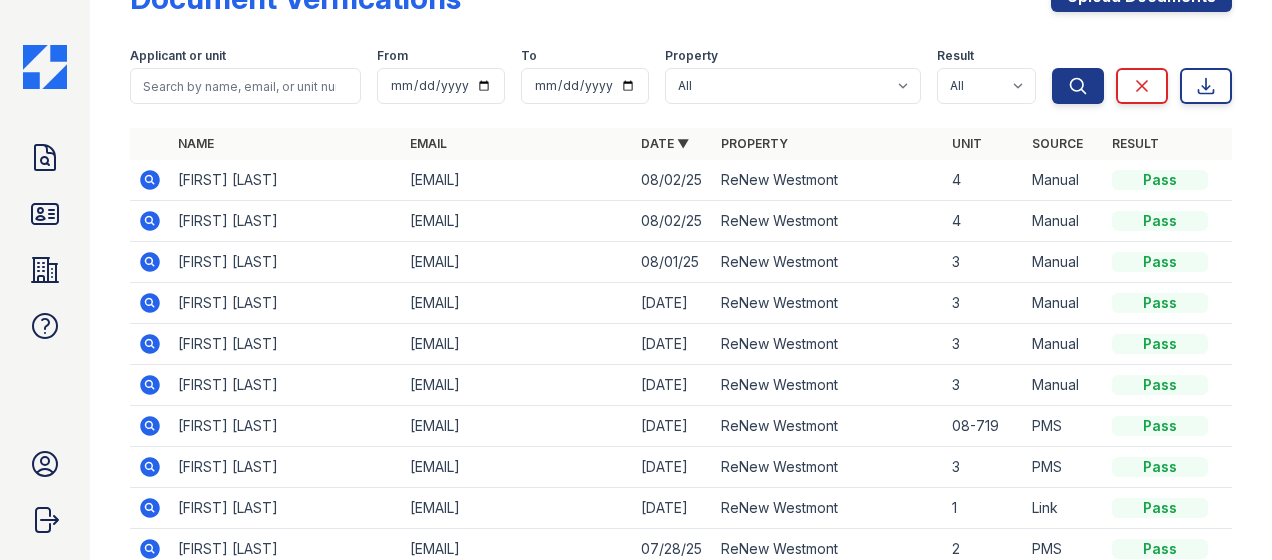 scroll, scrollTop: 60, scrollLeft: 0, axis: vertical 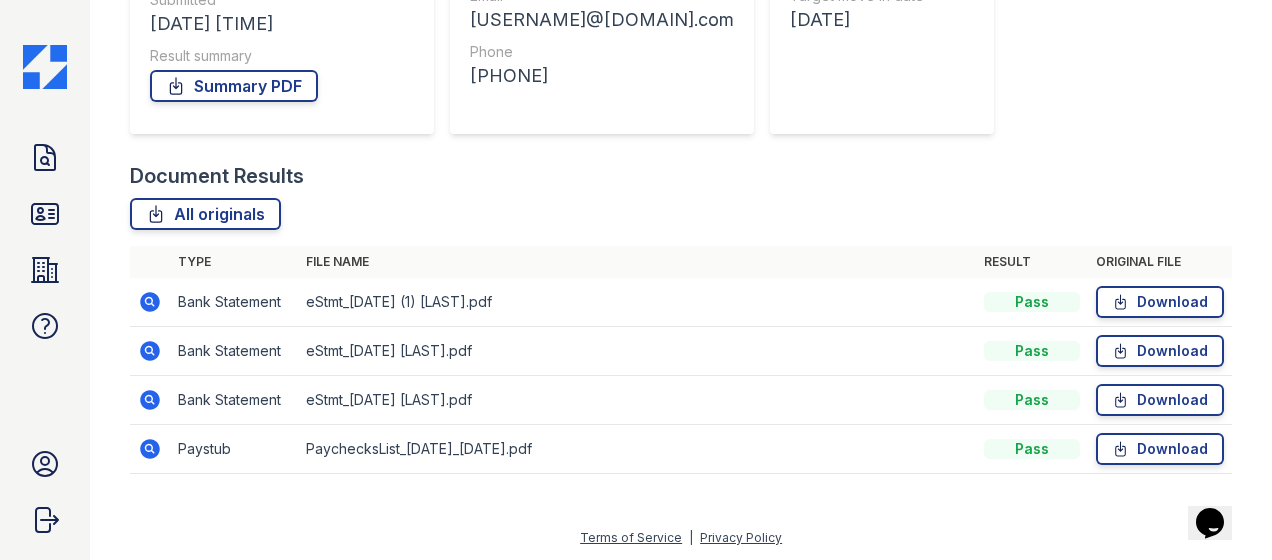 click 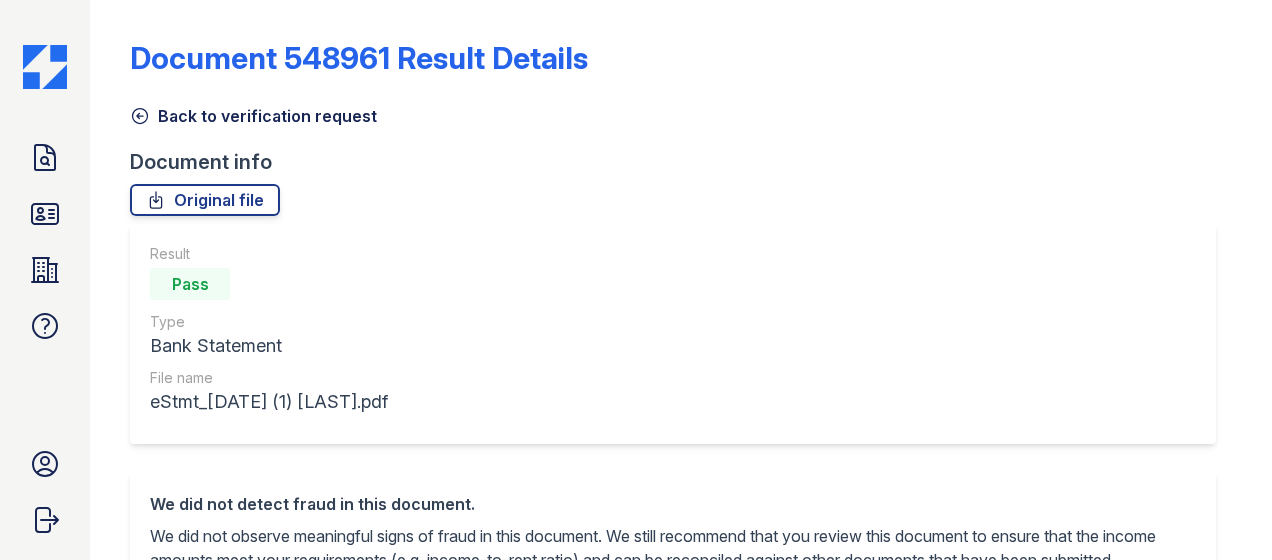 scroll, scrollTop: 0, scrollLeft: 0, axis: both 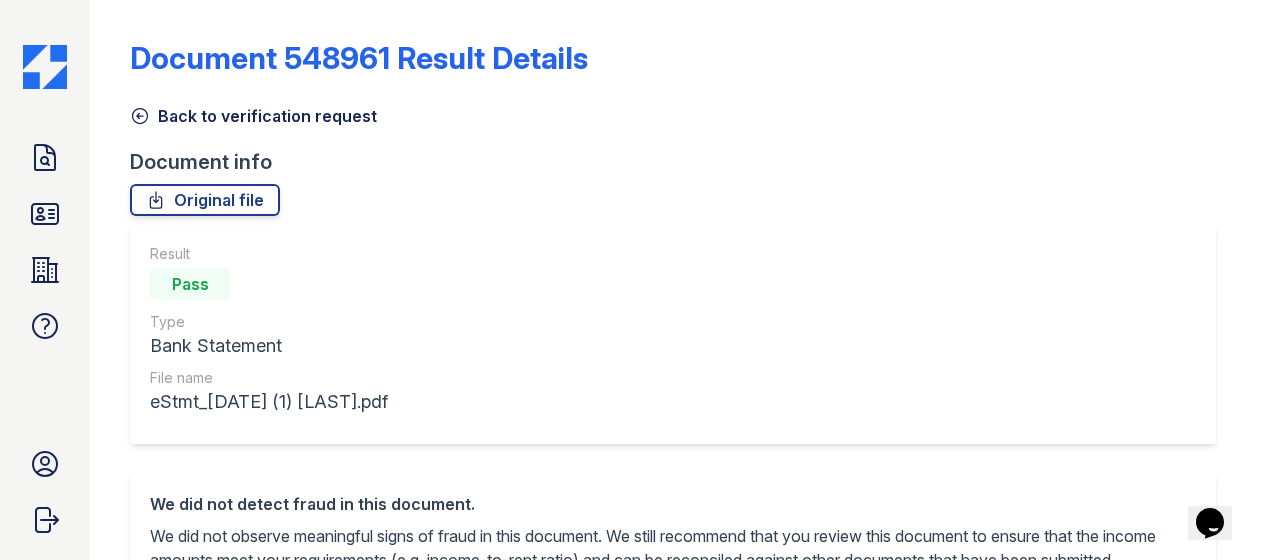 click on "Back to verification request" at bounding box center (253, 116) 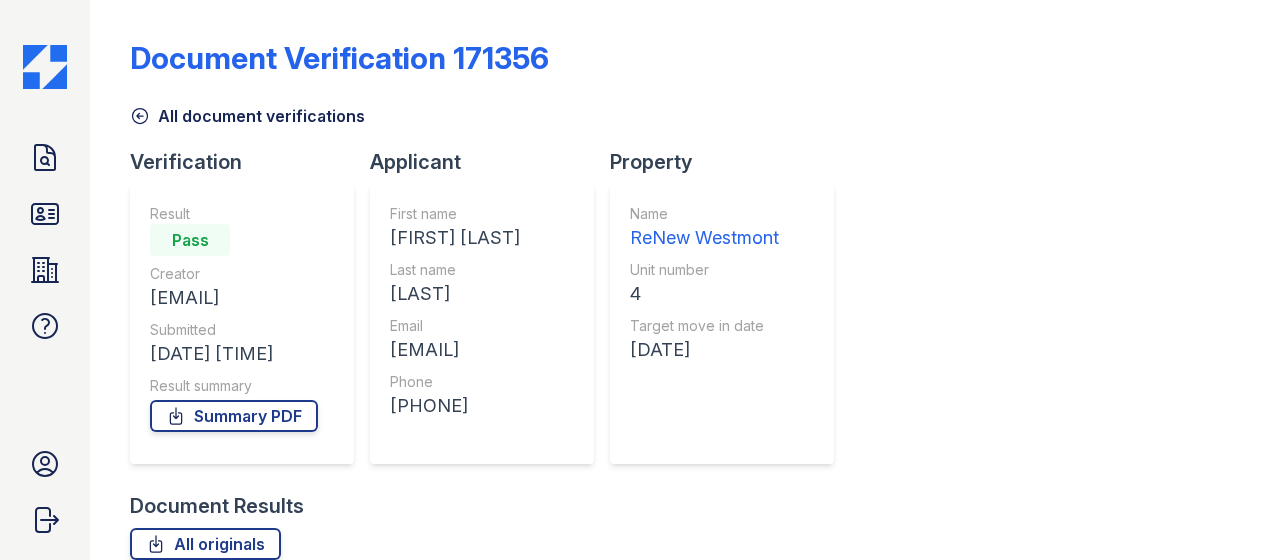 click on "All document verifications" at bounding box center [247, 116] 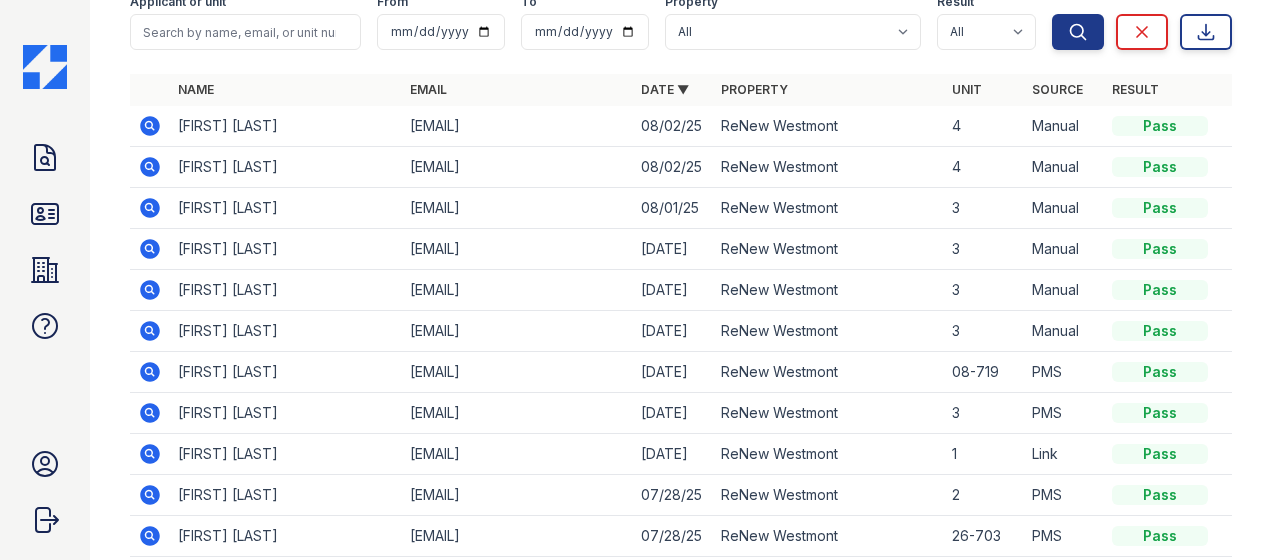 scroll, scrollTop: 0, scrollLeft: 0, axis: both 